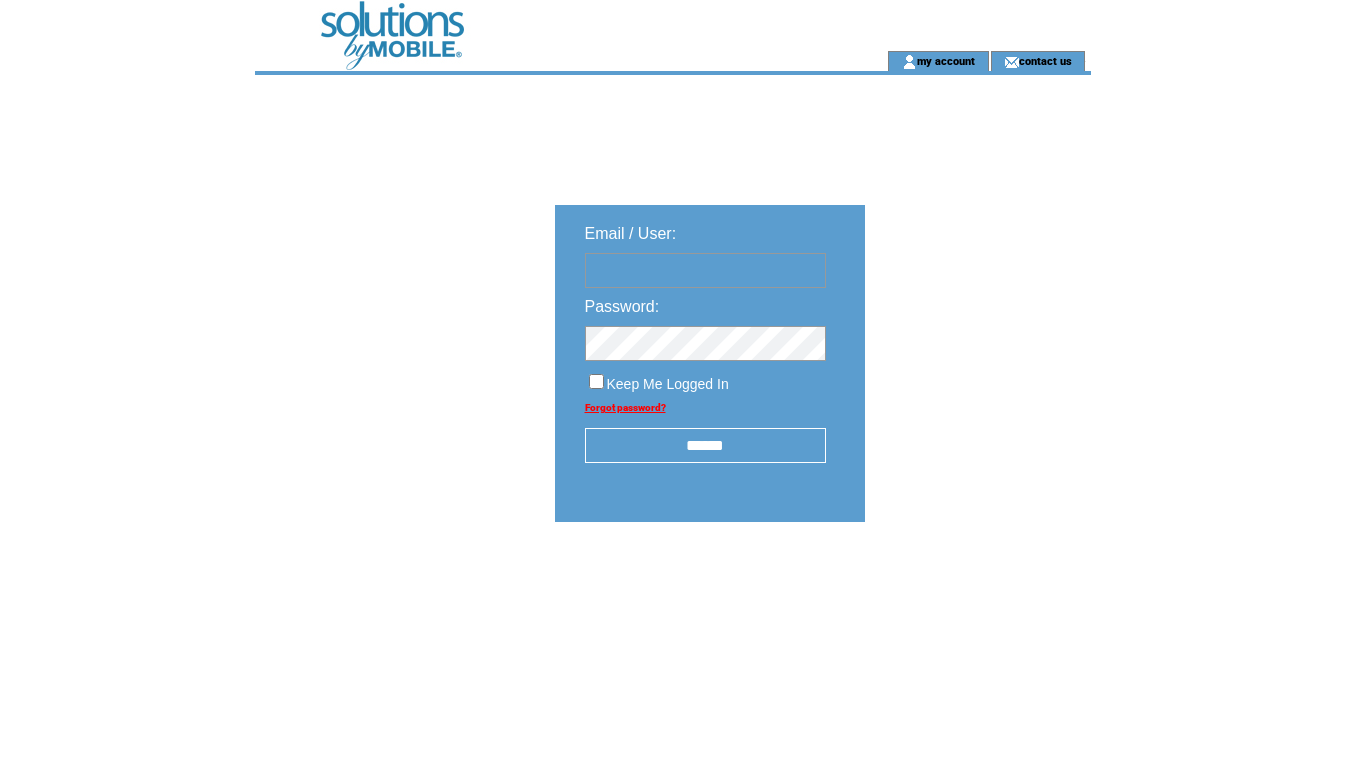 scroll, scrollTop: 0, scrollLeft: 0, axis: both 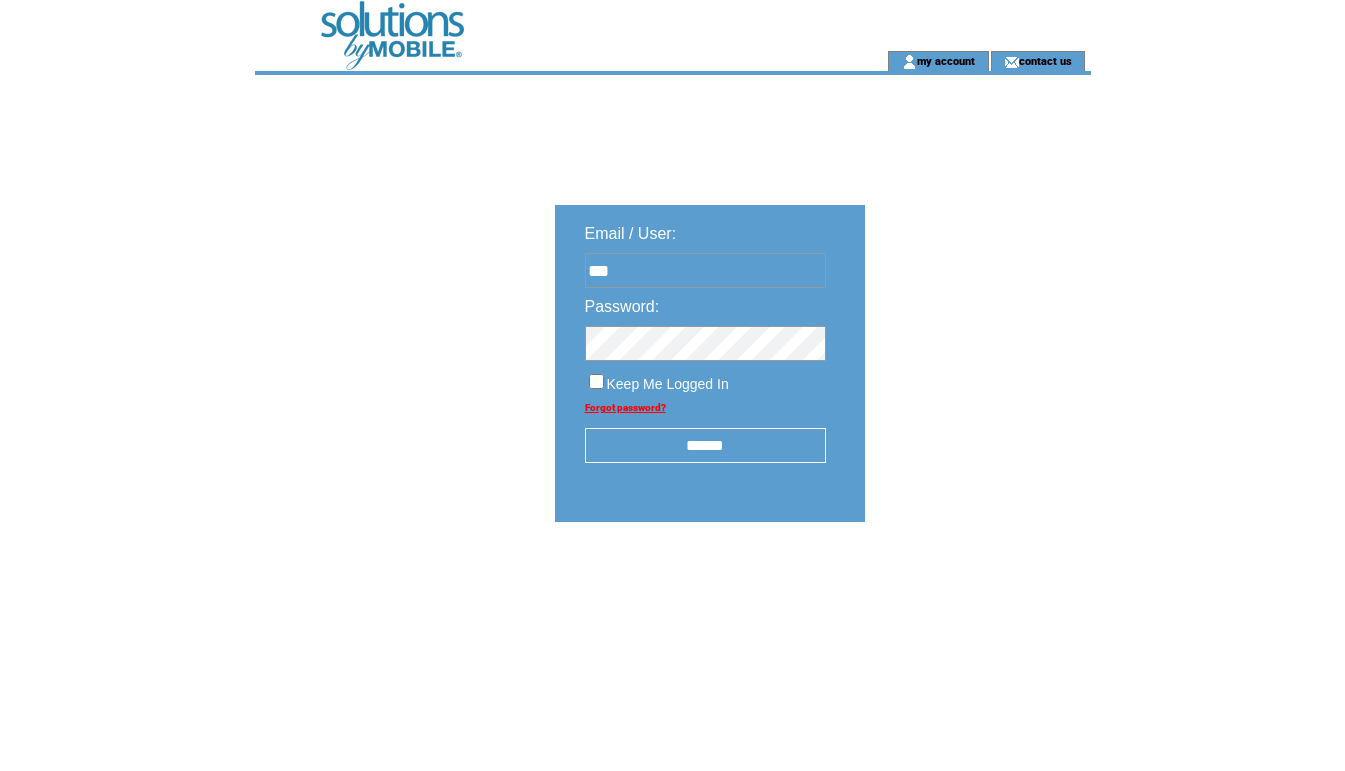 type on "**********" 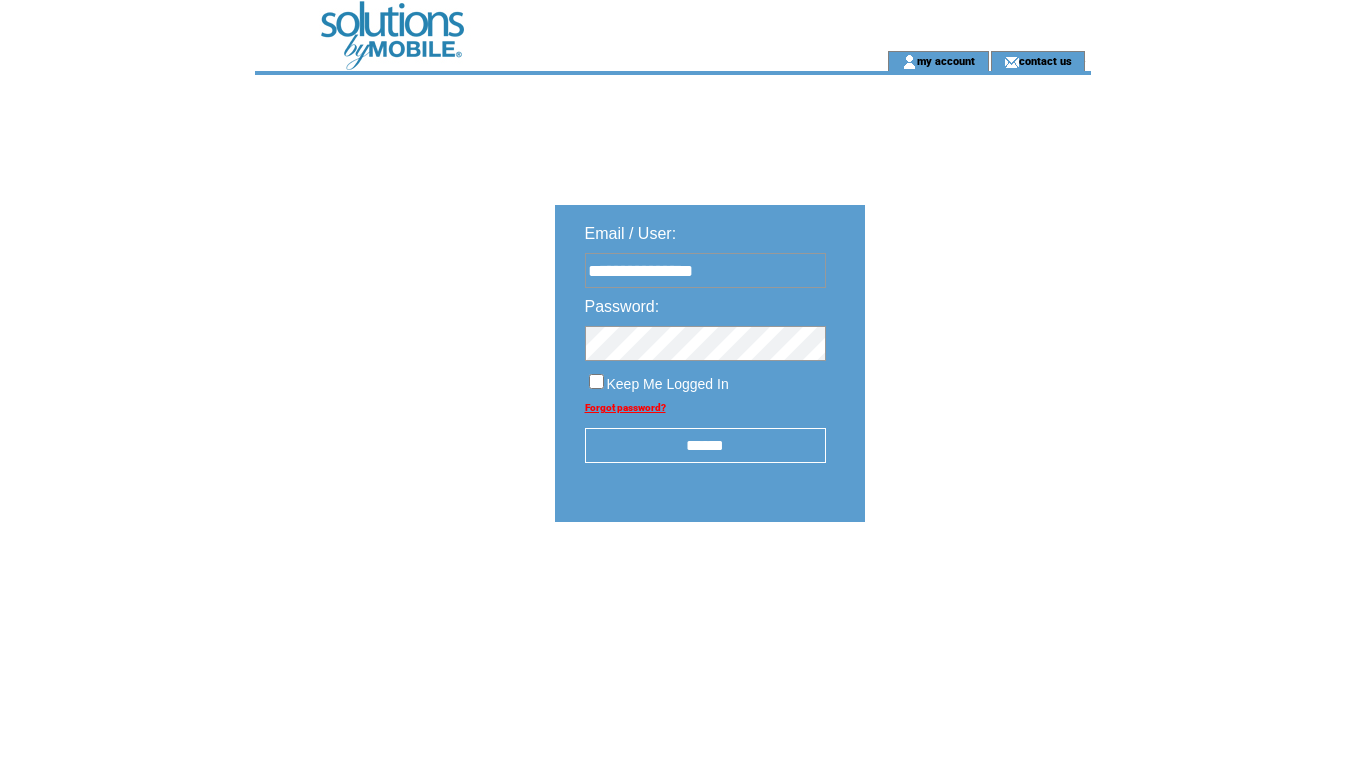 click on "******" at bounding box center [705, 445] 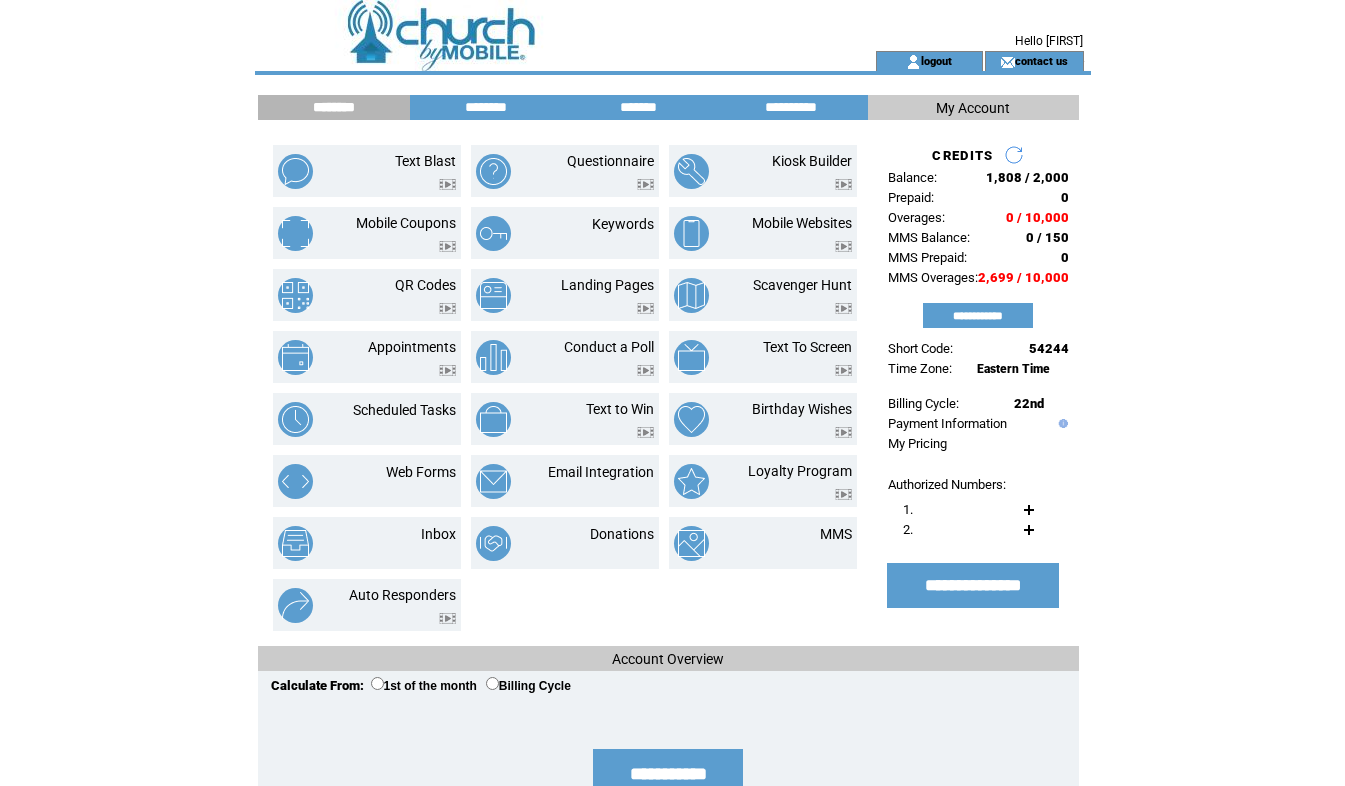 scroll, scrollTop: 0, scrollLeft: 0, axis: both 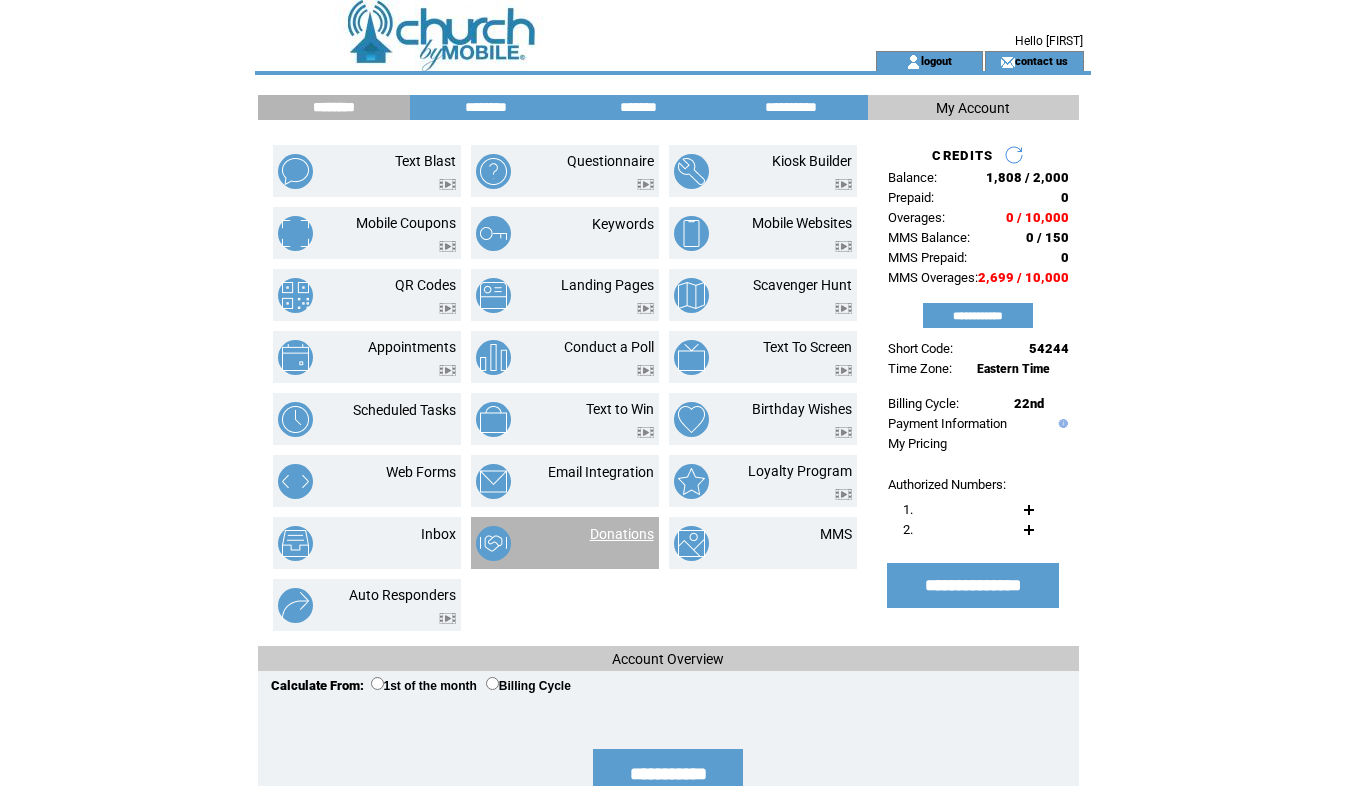 click on "Donations" at bounding box center (622, 534) 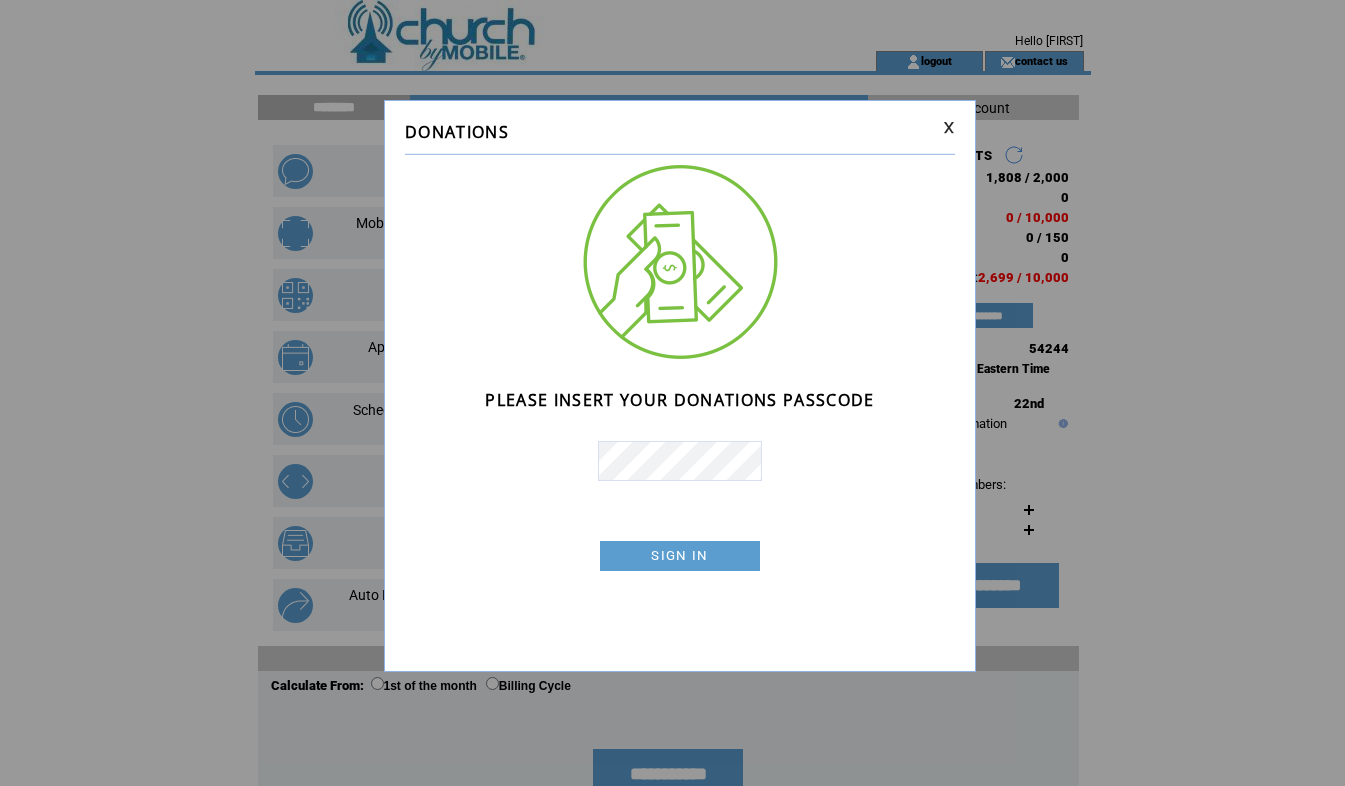 scroll, scrollTop: 0, scrollLeft: 0, axis: both 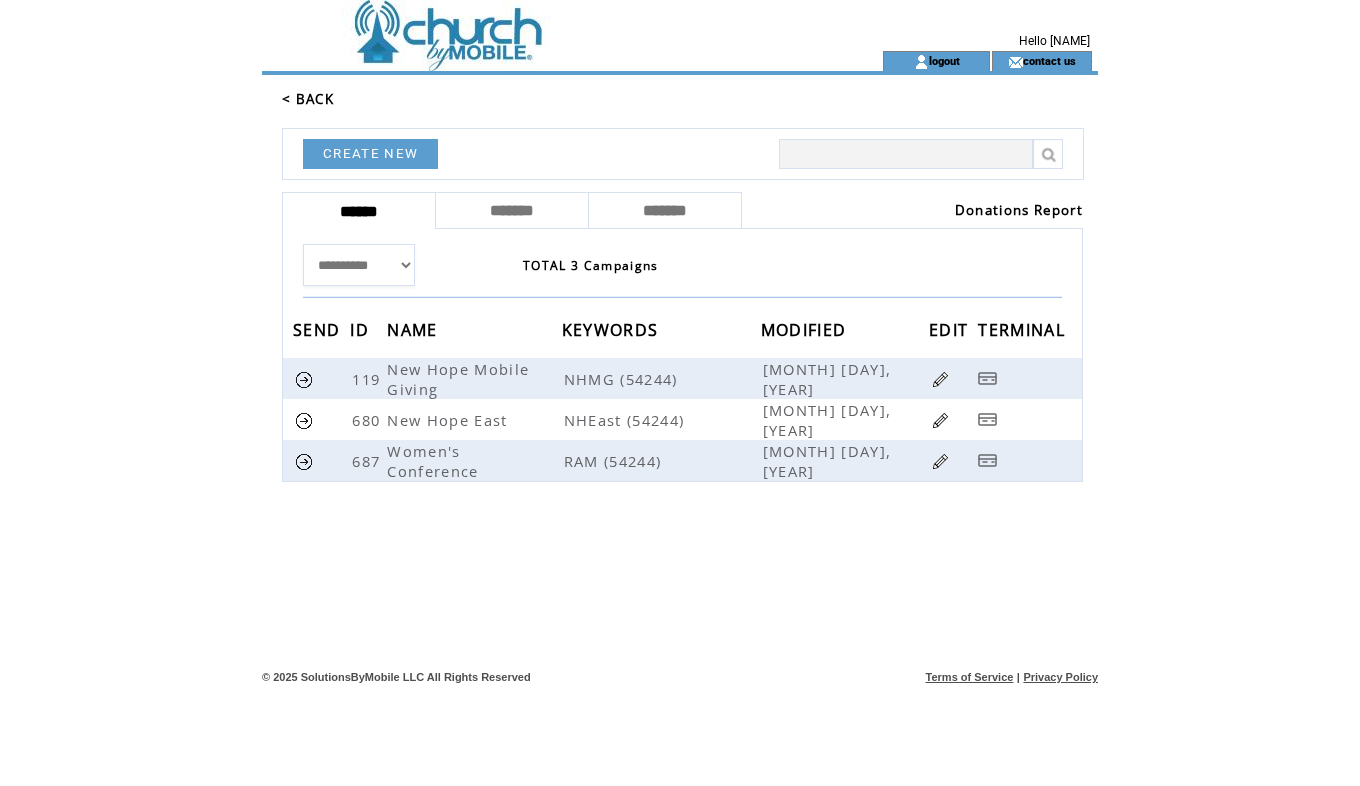 click on "Donations Report" at bounding box center [1019, 210] 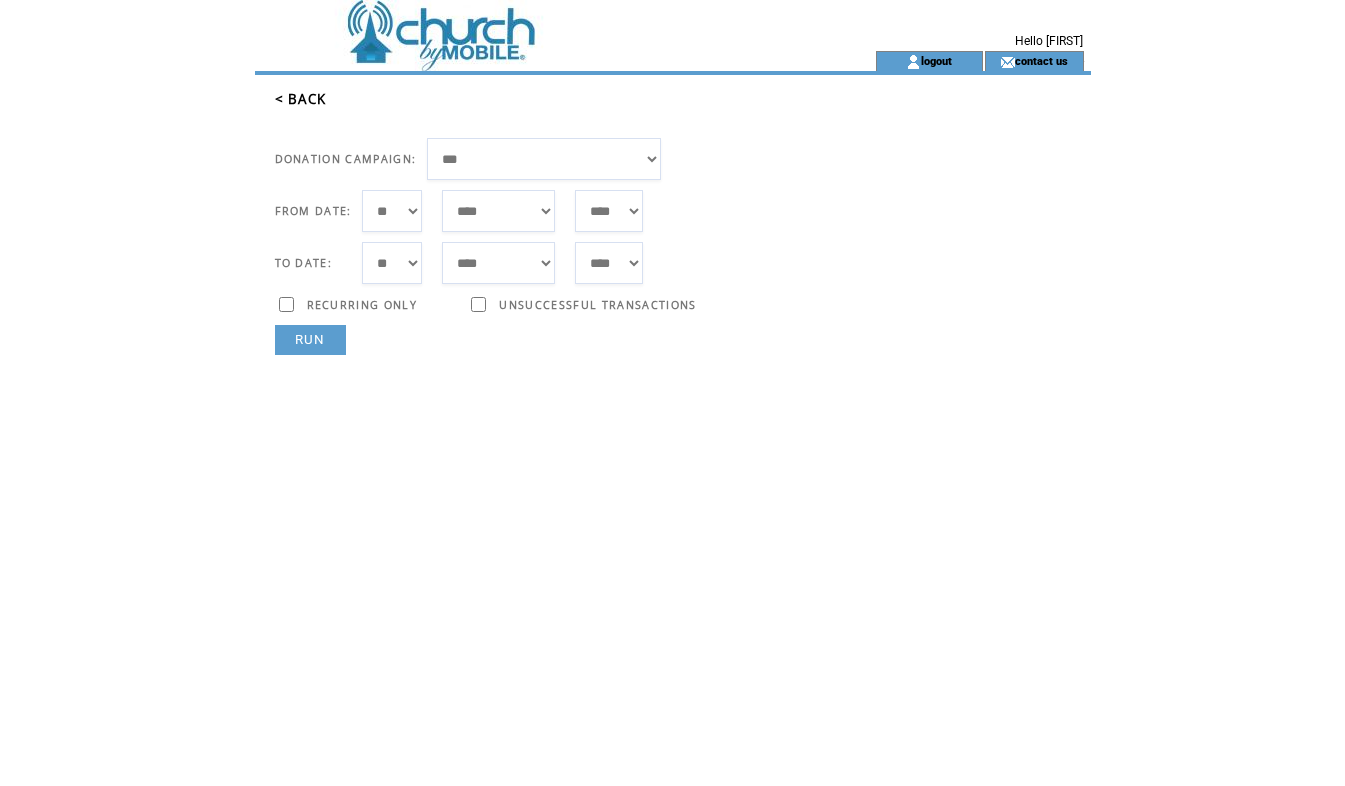 scroll, scrollTop: 0, scrollLeft: 0, axis: both 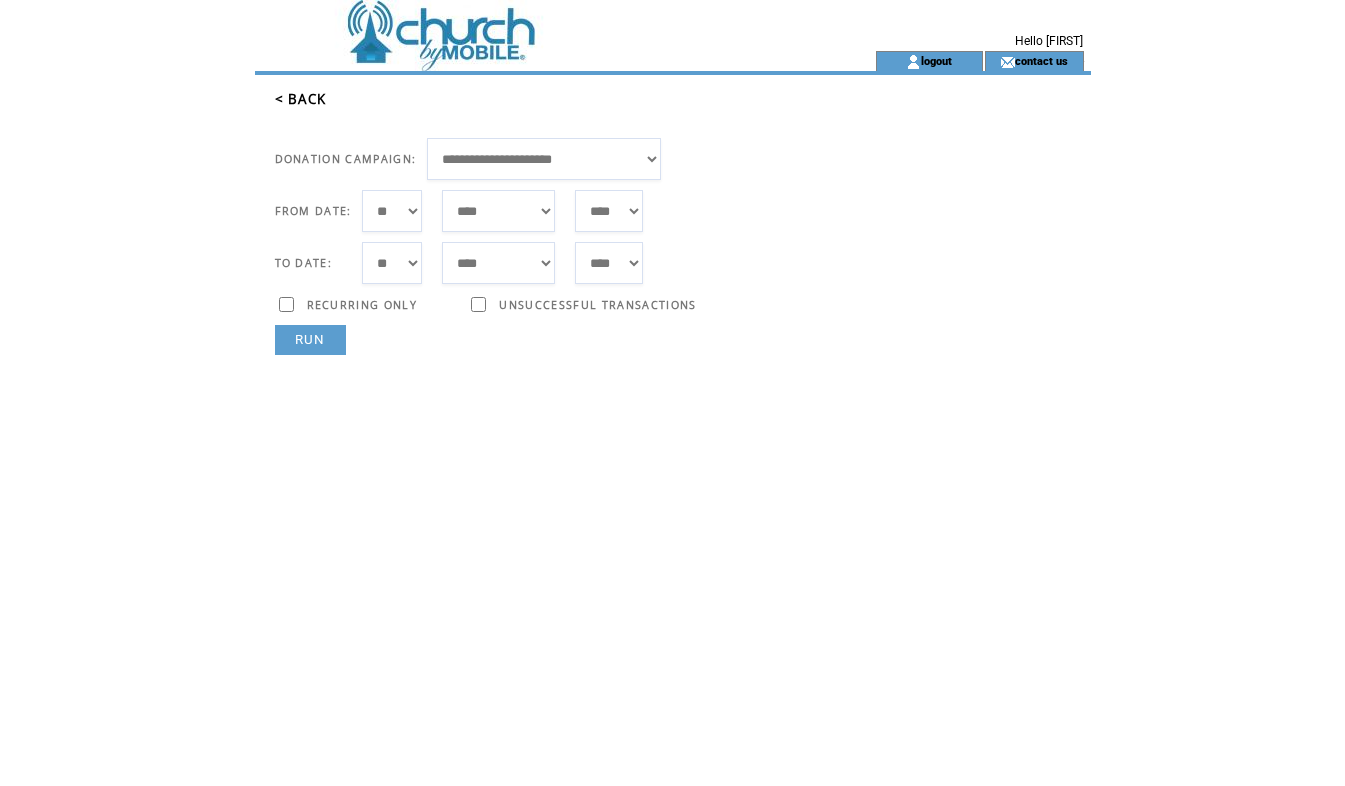 click on "**********" at bounding box center [544, 159] 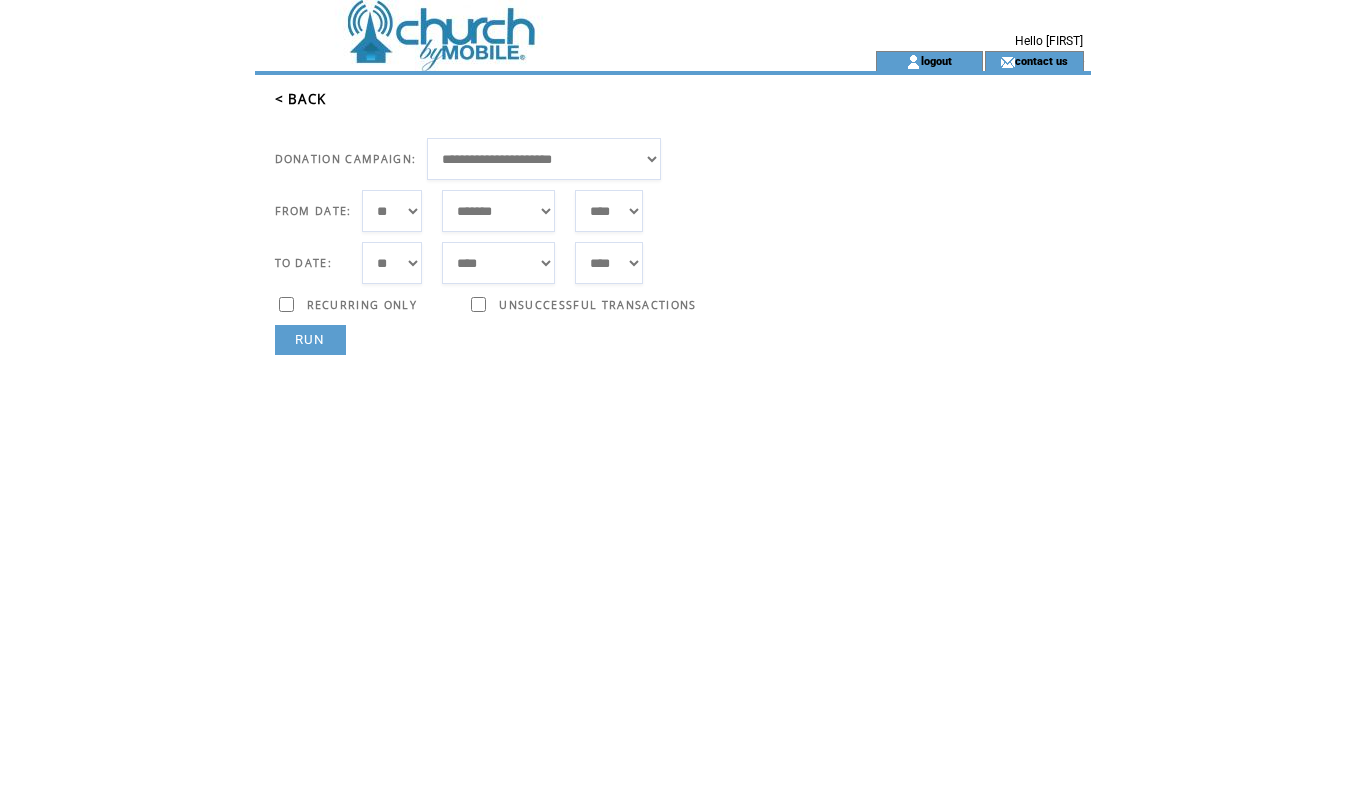 click on "***** 	 ******* 	 ******** 	 ***** 	 ***** 	 *** 	 **** 	 **** 	 ****** 	 ********* 	 ******* 	 ******** 	 ********" at bounding box center [498, 211] 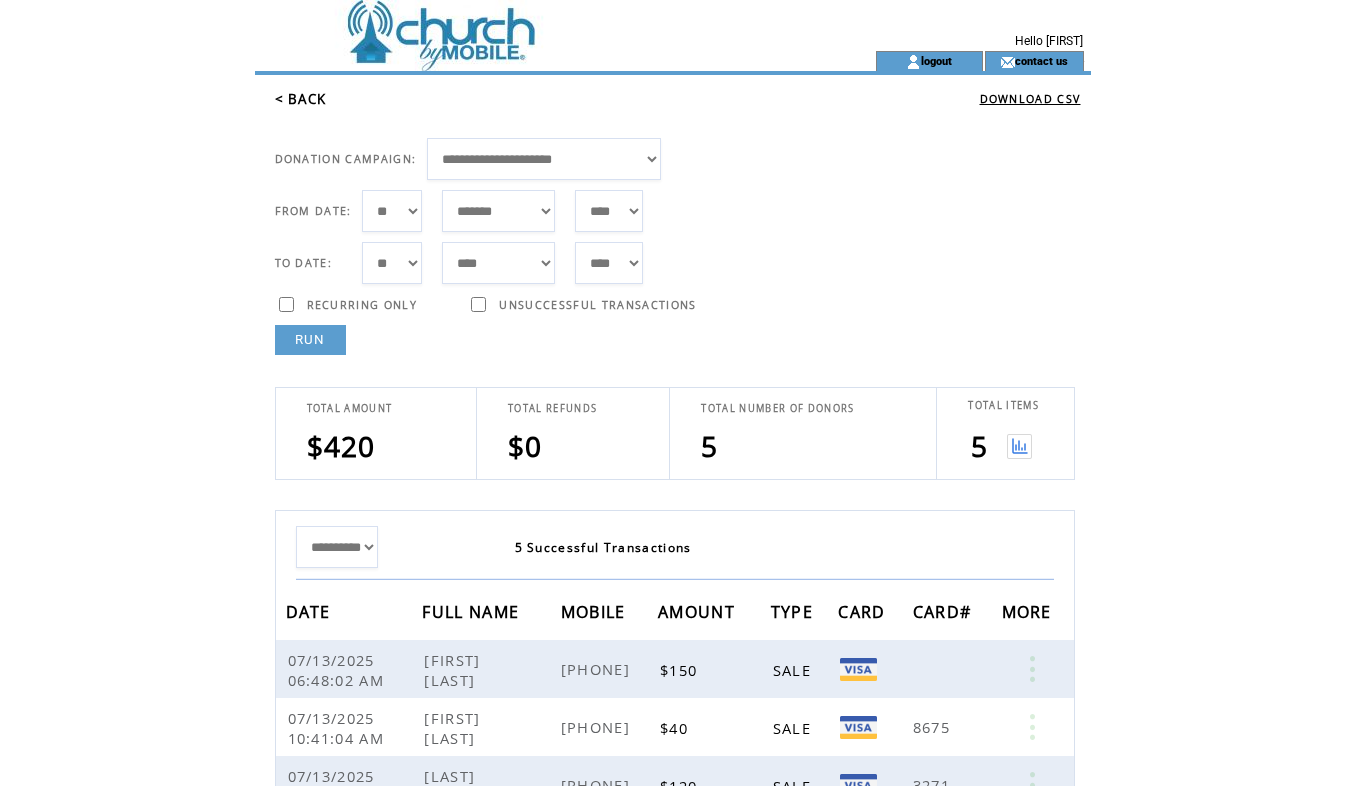 click at bounding box center (1019, 446) 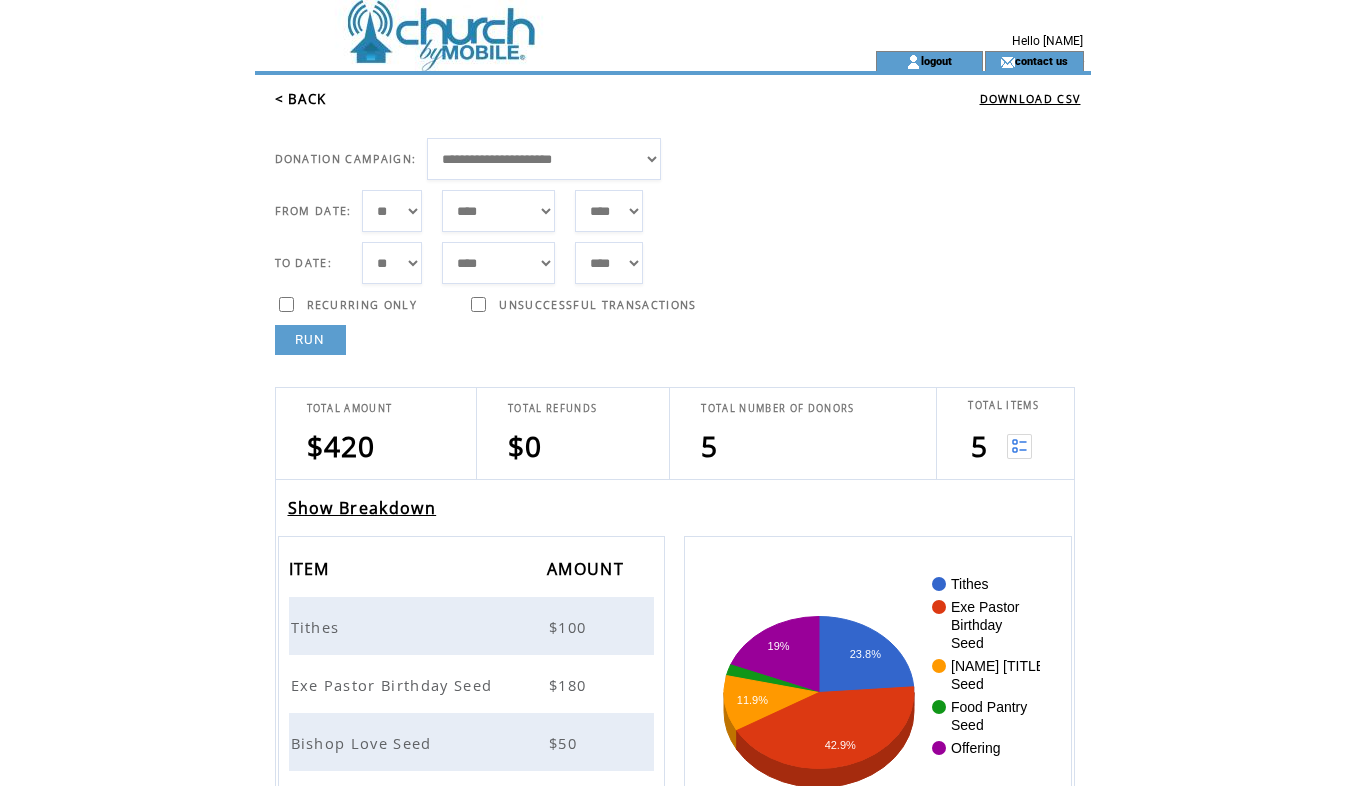 scroll, scrollTop: 0, scrollLeft: 0, axis: both 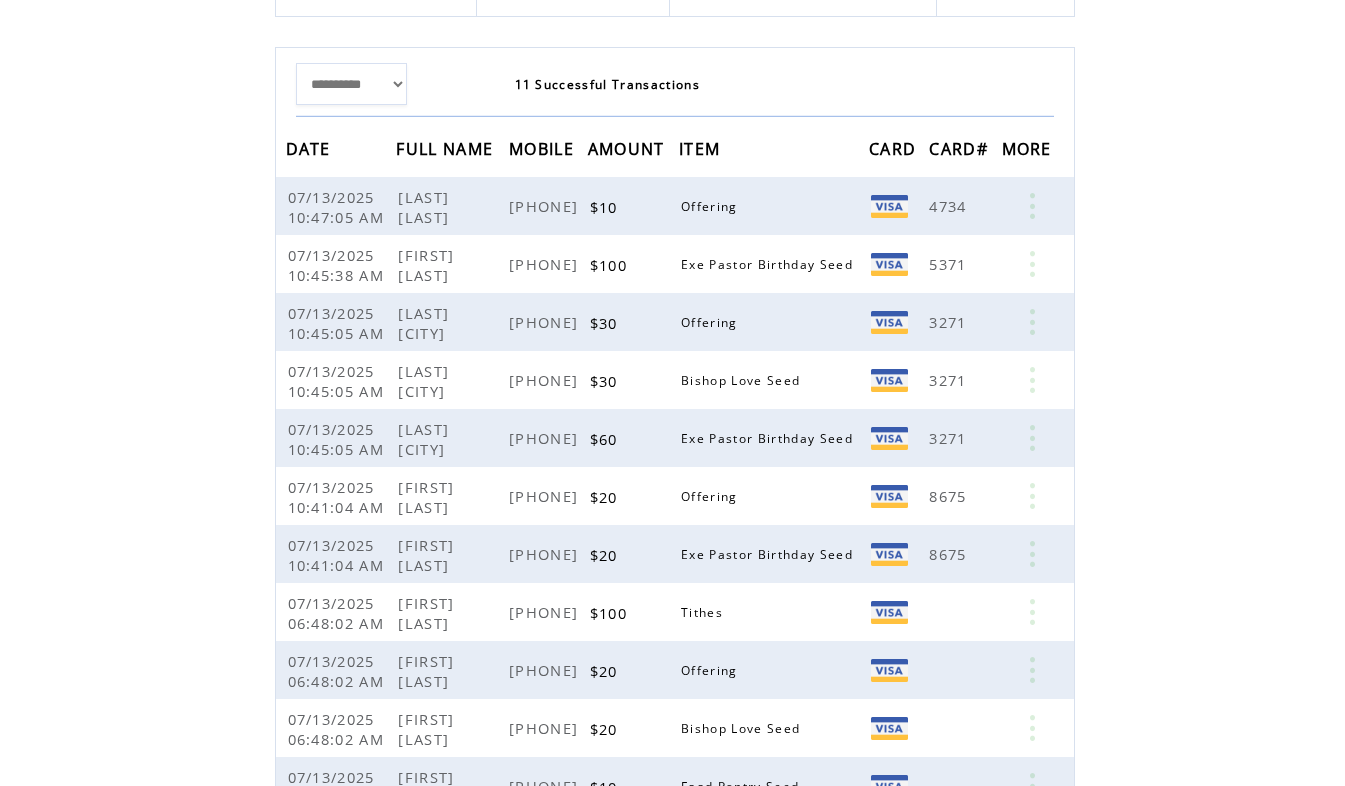 click on "**********" at bounding box center [352, 84] 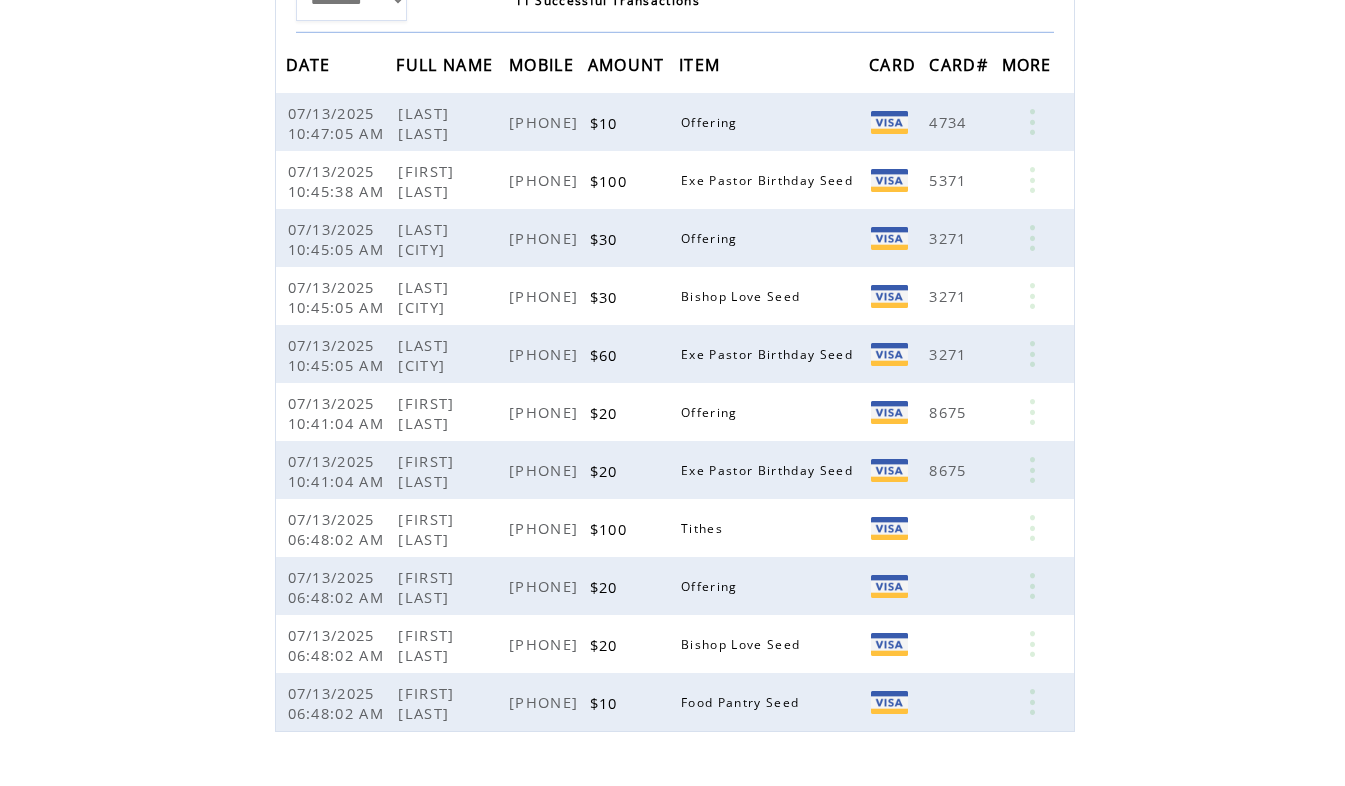 scroll, scrollTop: 556, scrollLeft: 0, axis: vertical 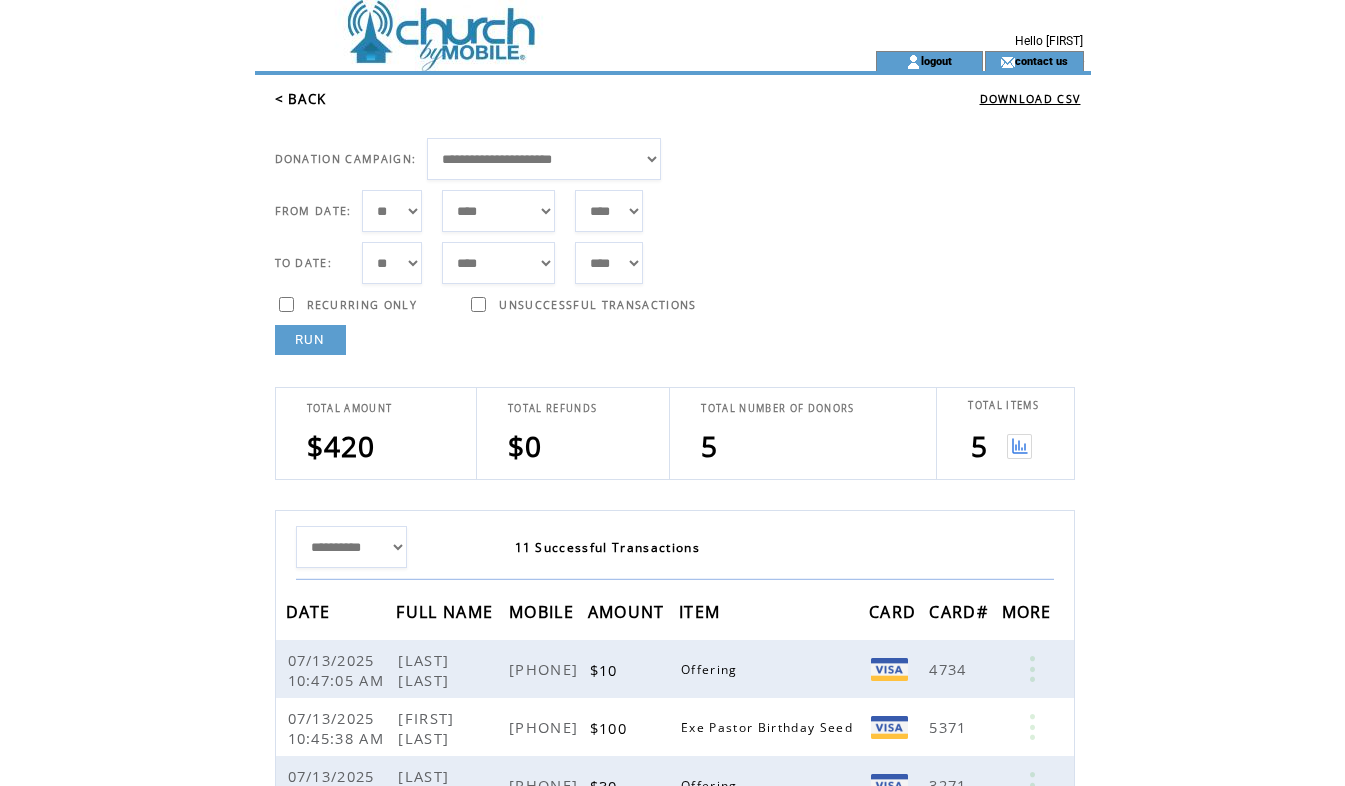 click on "RUN" at bounding box center [310, 340] 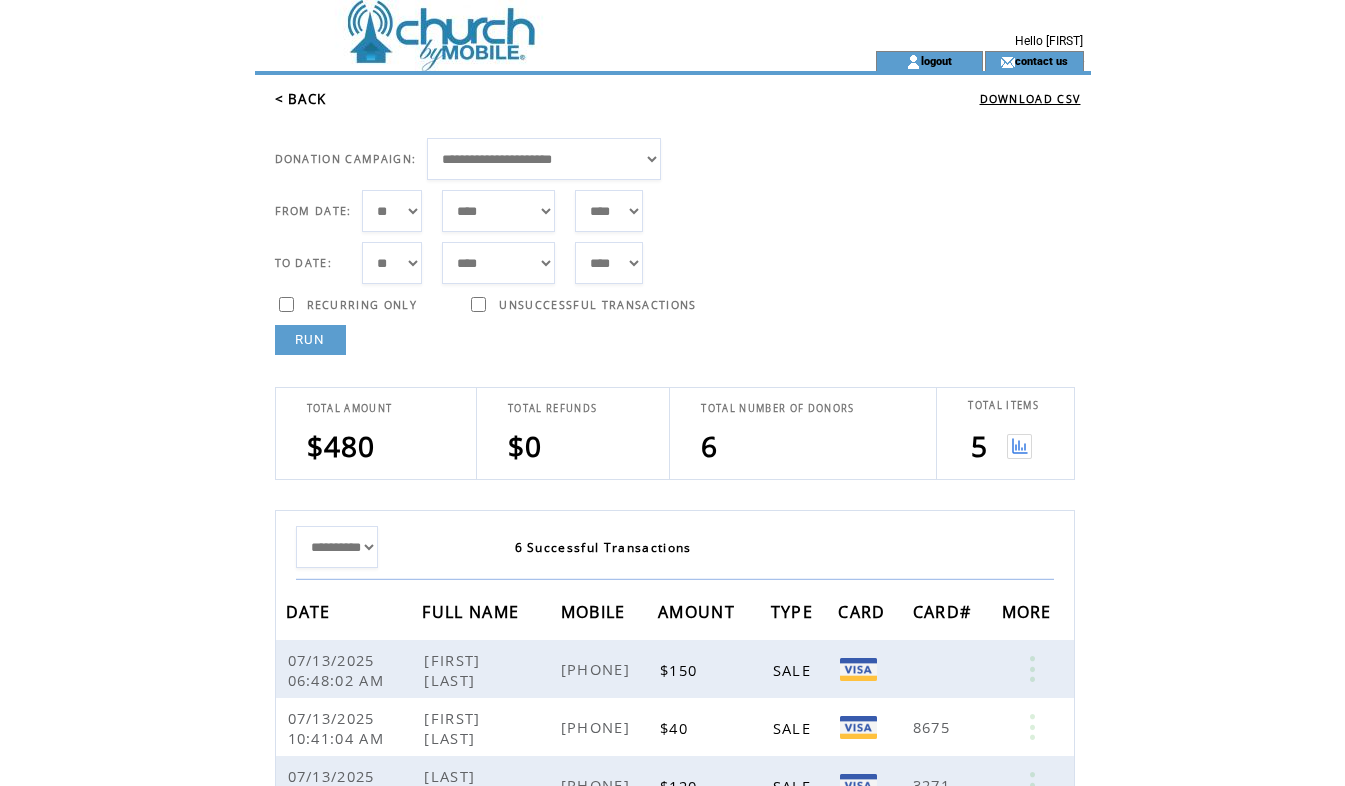 click at bounding box center [1019, 446] 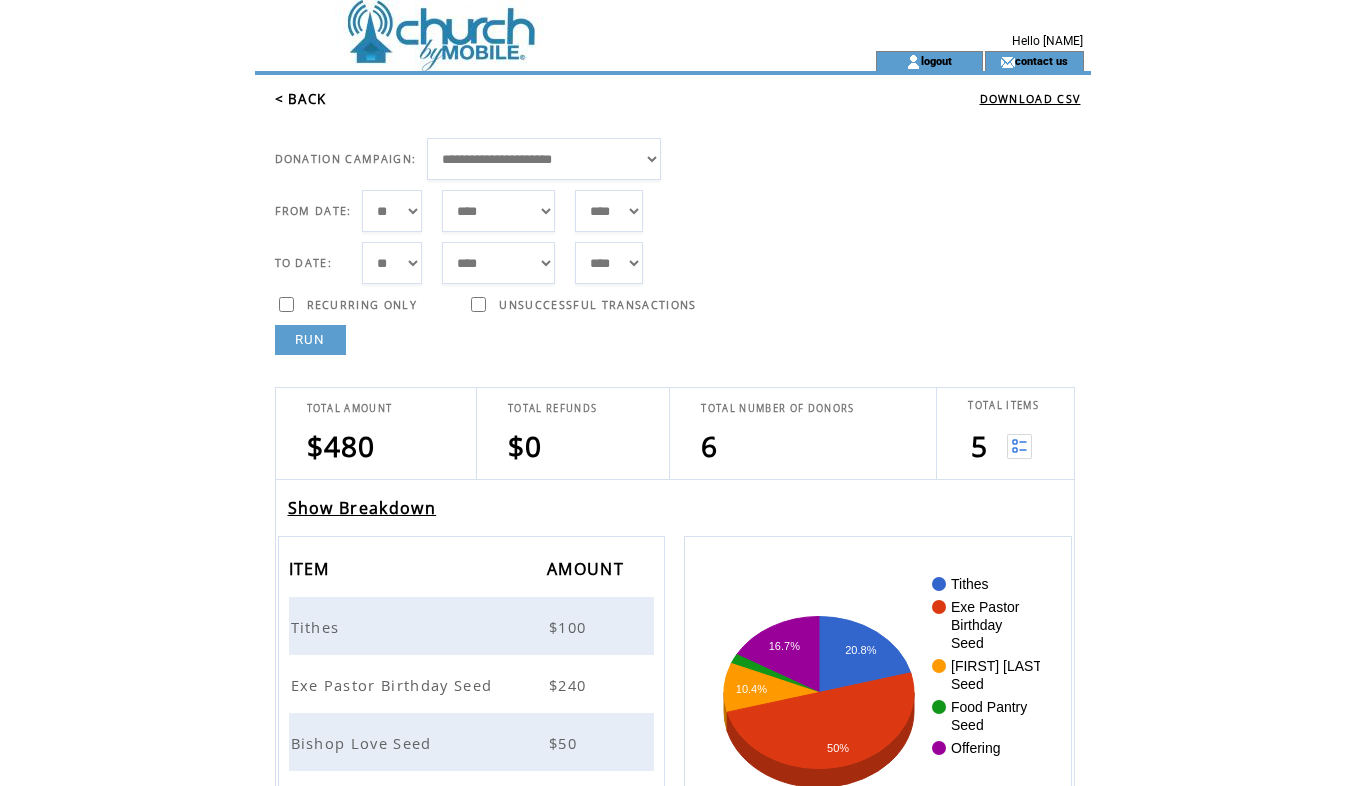 scroll, scrollTop: 0, scrollLeft: 0, axis: both 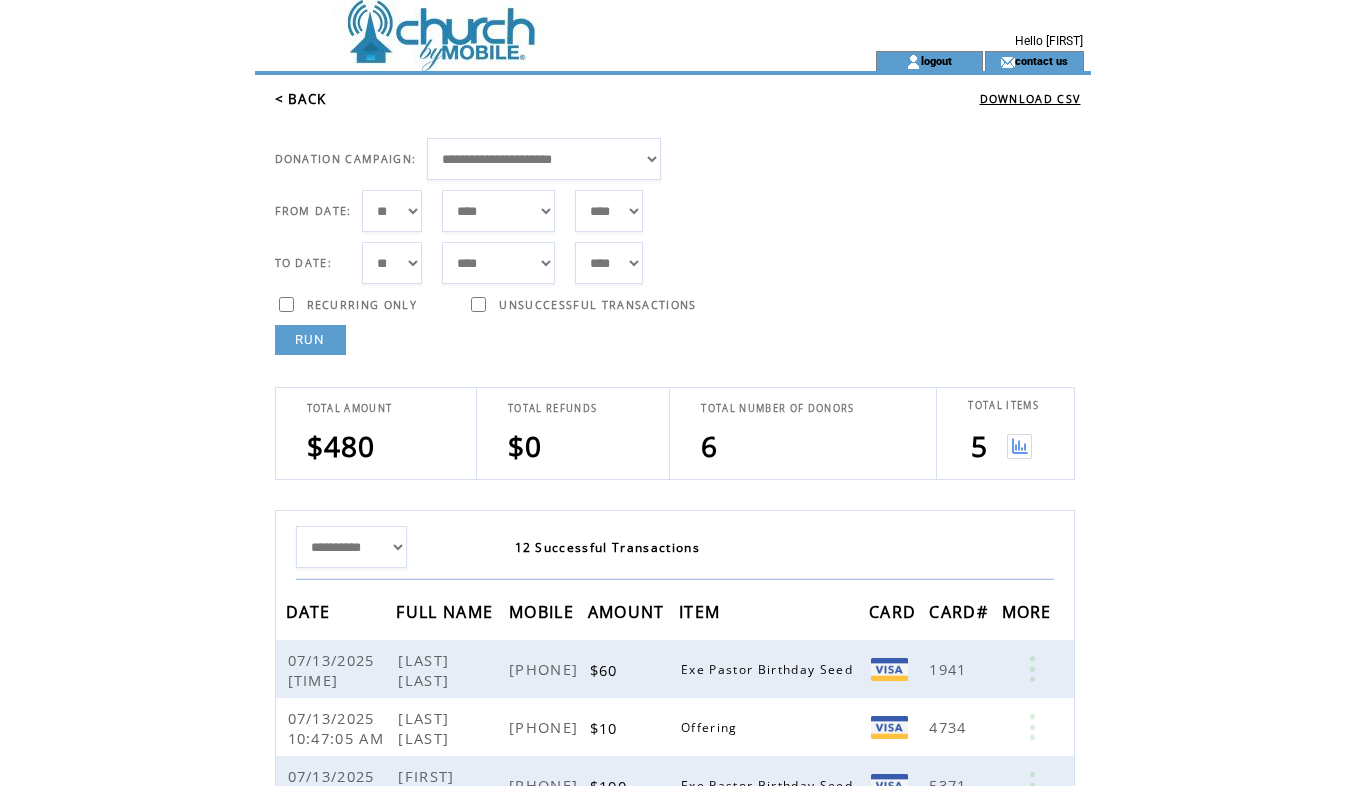click on "*** 	 * 	 * 	 * 	 * 	 * 	 * 	 * 	 * 	 * 	 ** 	 ** 	 ** 	 ** 	 ** 	 ** 	 ** 	 ** 	 ** 	 ** 	 ** 	 ** 	 ** 	 ** 	 ** 	 ** 	 ** 	 ** 	 ** 	 ** 	 ** 	 **" at bounding box center (392, 211) 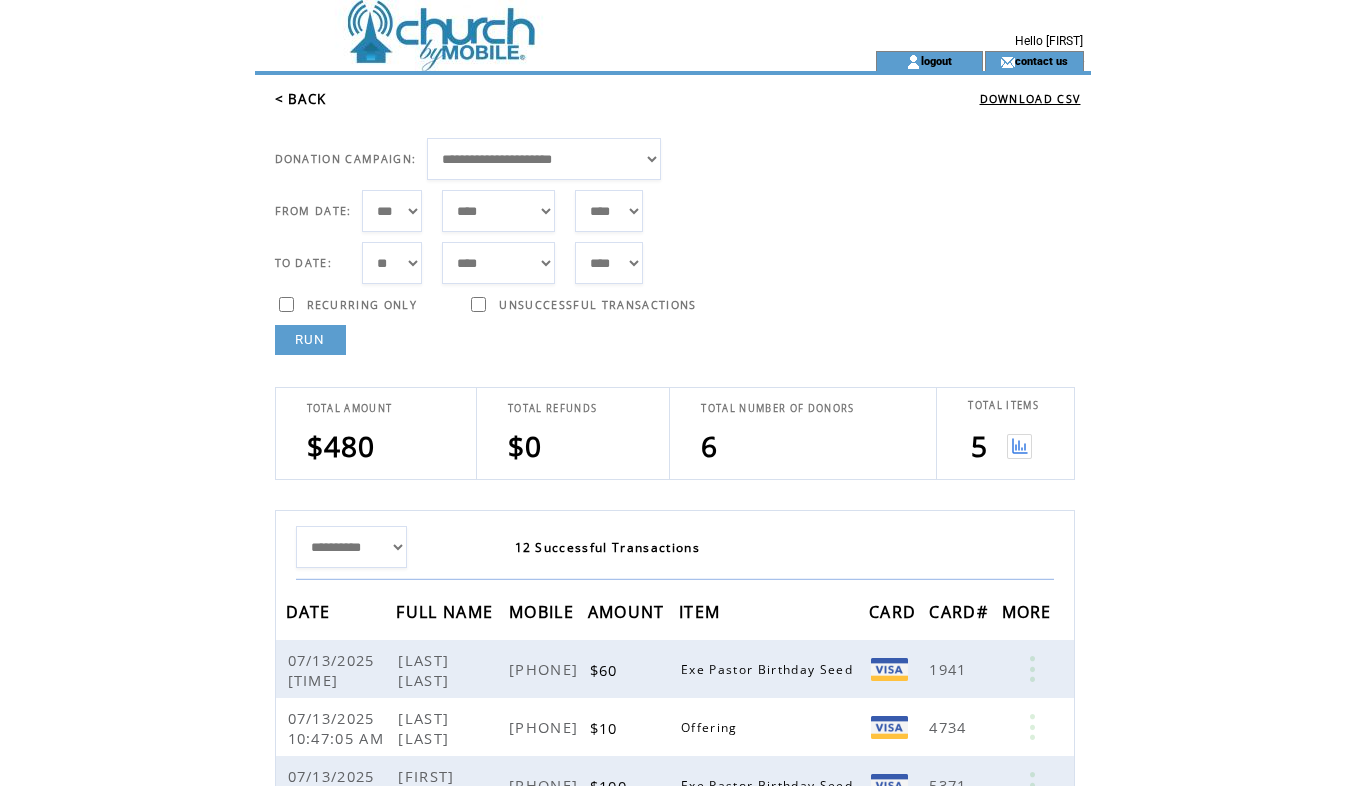 click on "RUN" at bounding box center (310, 340) 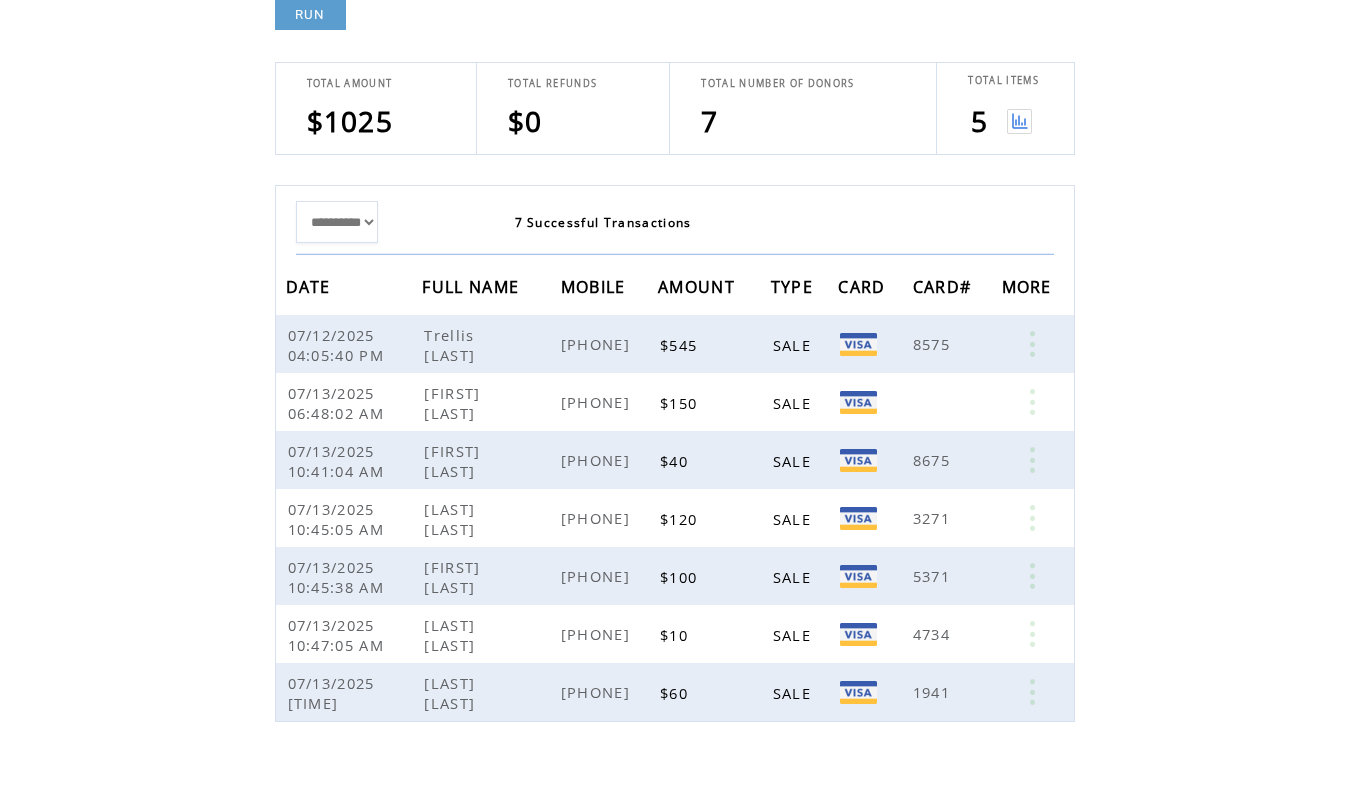 scroll, scrollTop: 319, scrollLeft: 0, axis: vertical 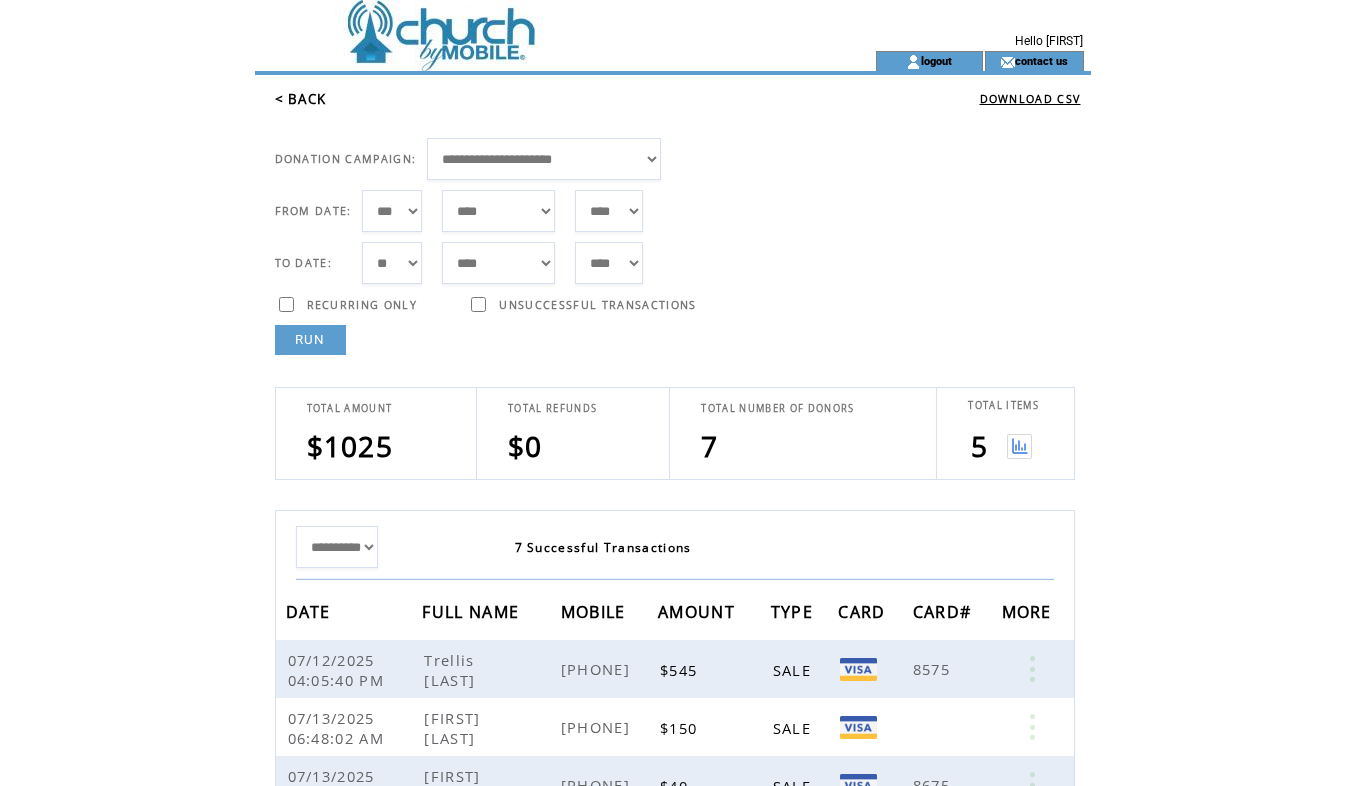 click on "Hello [FIRST]" at bounding box center [988, 41] 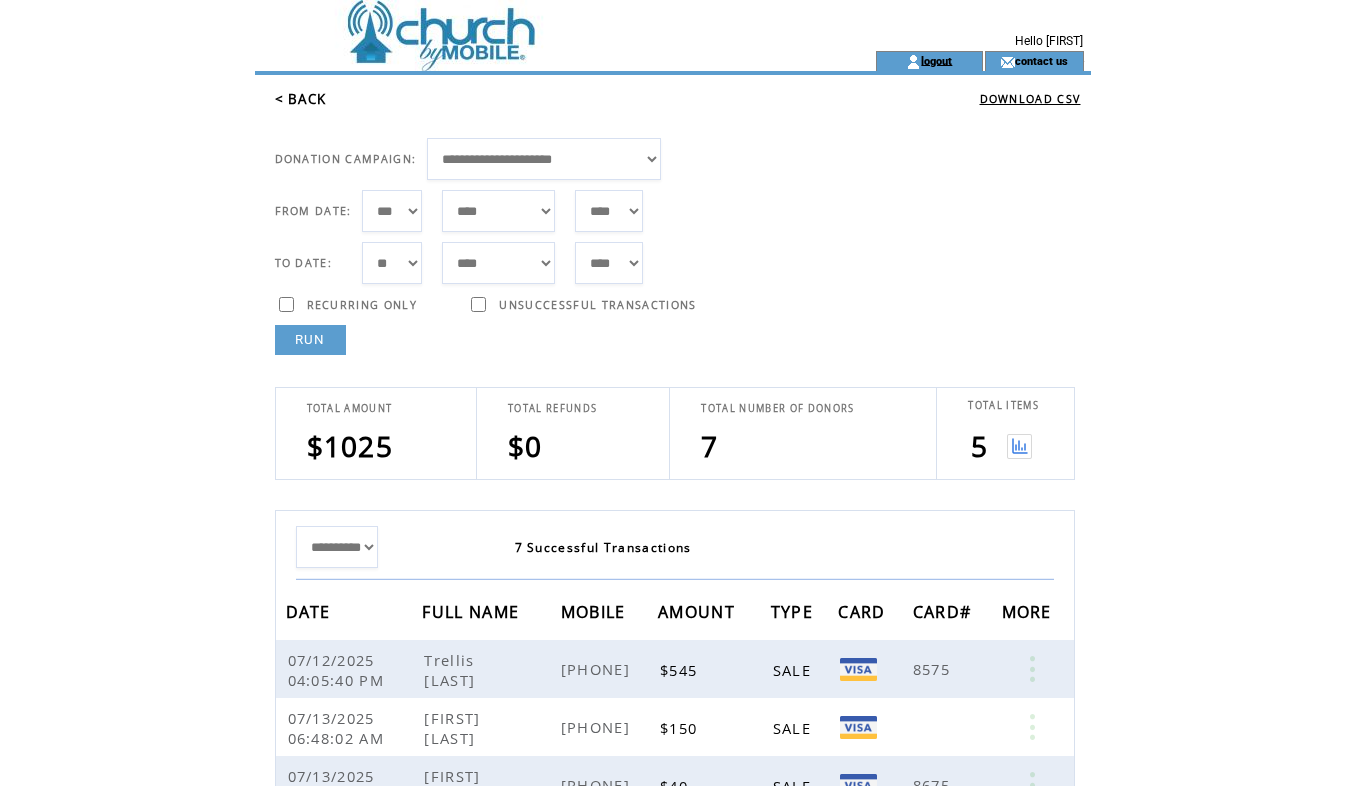 click on "logout" at bounding box center [936, 60] 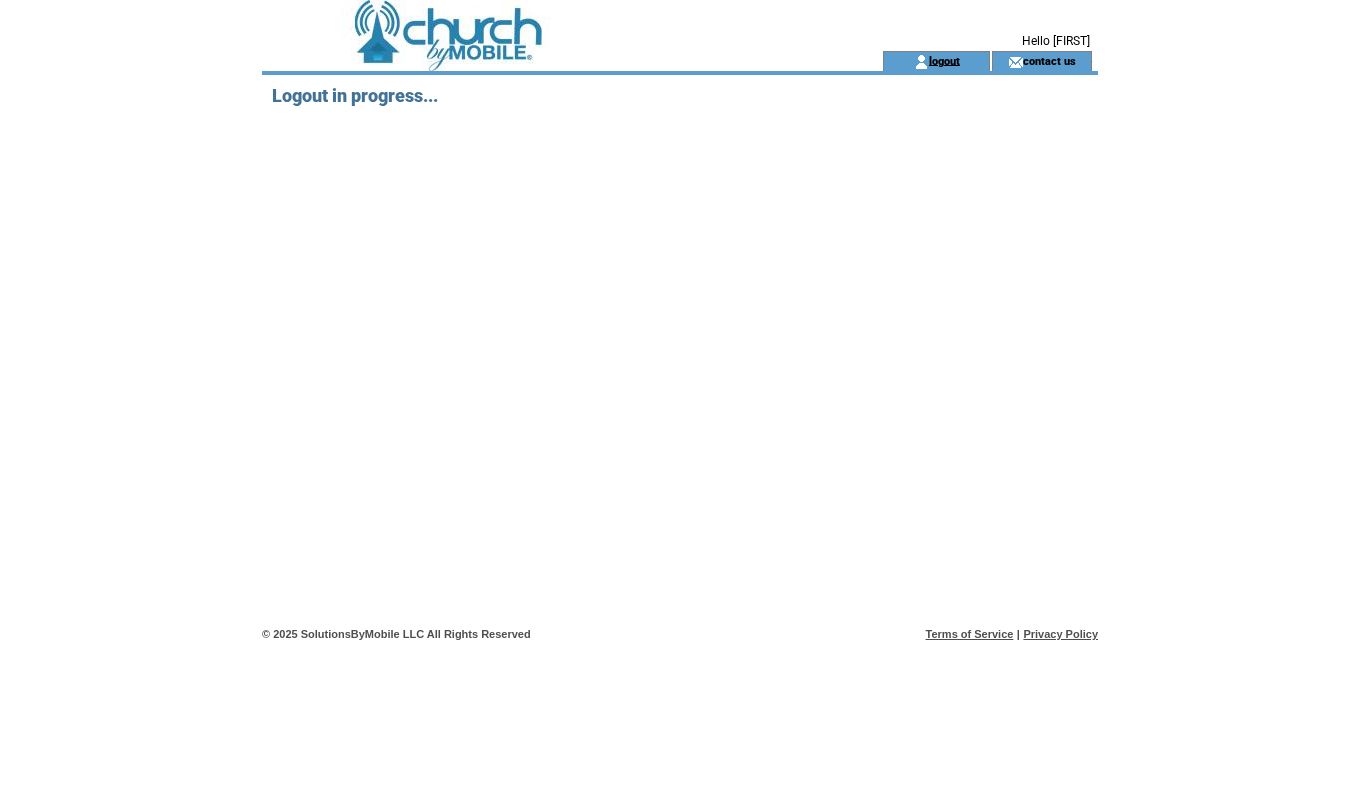 scroll, scrollTop: 0, scrollLeft: 0, axis: both 